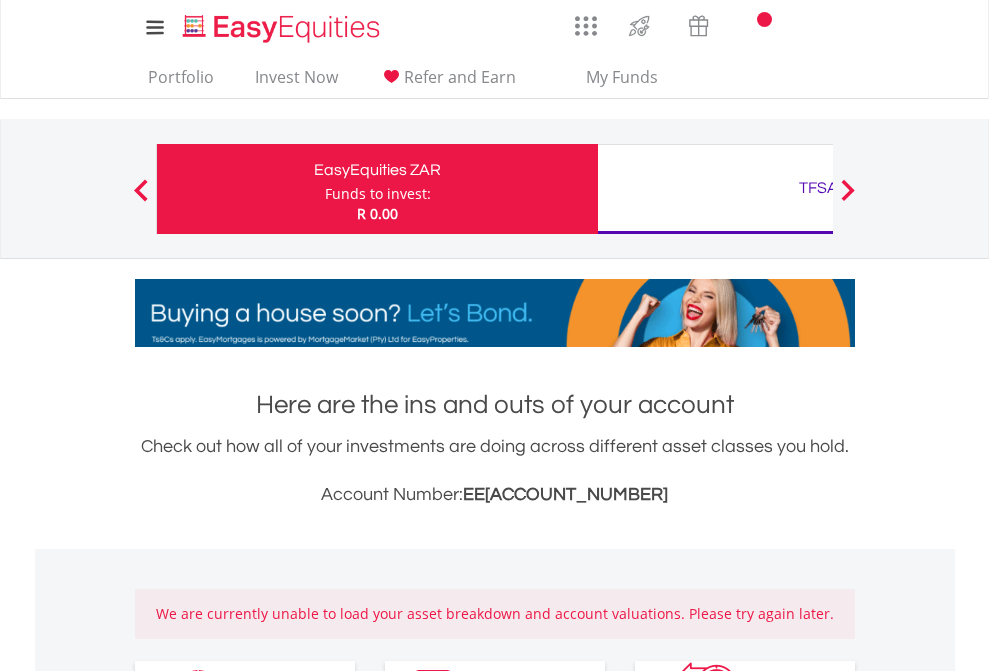 scroll, scrollTop: 0, scrollLeft: 0, axis: both 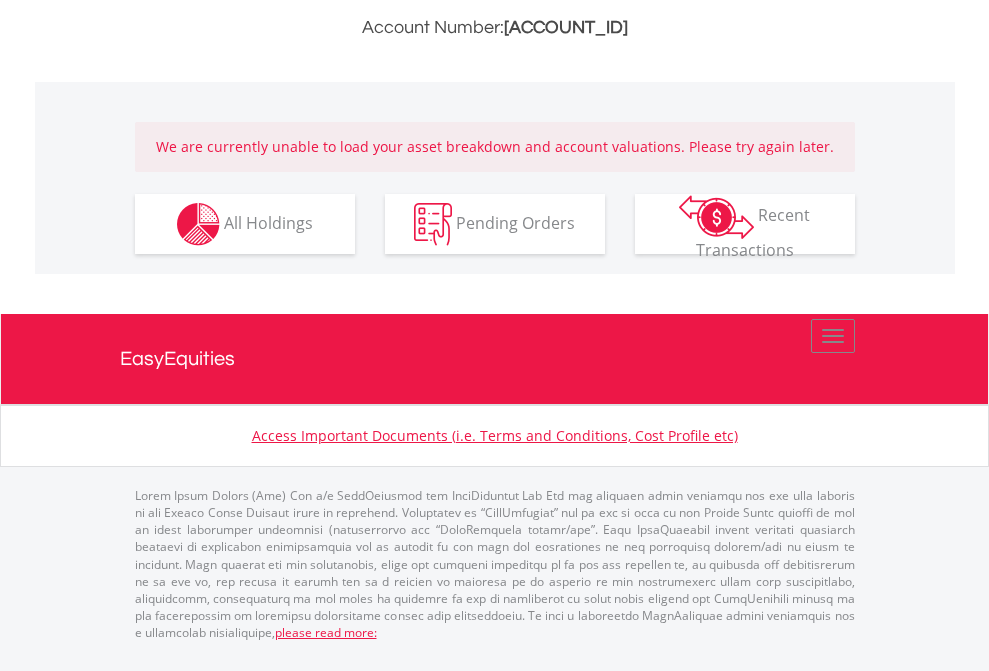 click on "TFSA" at bounding box center [818, -279] 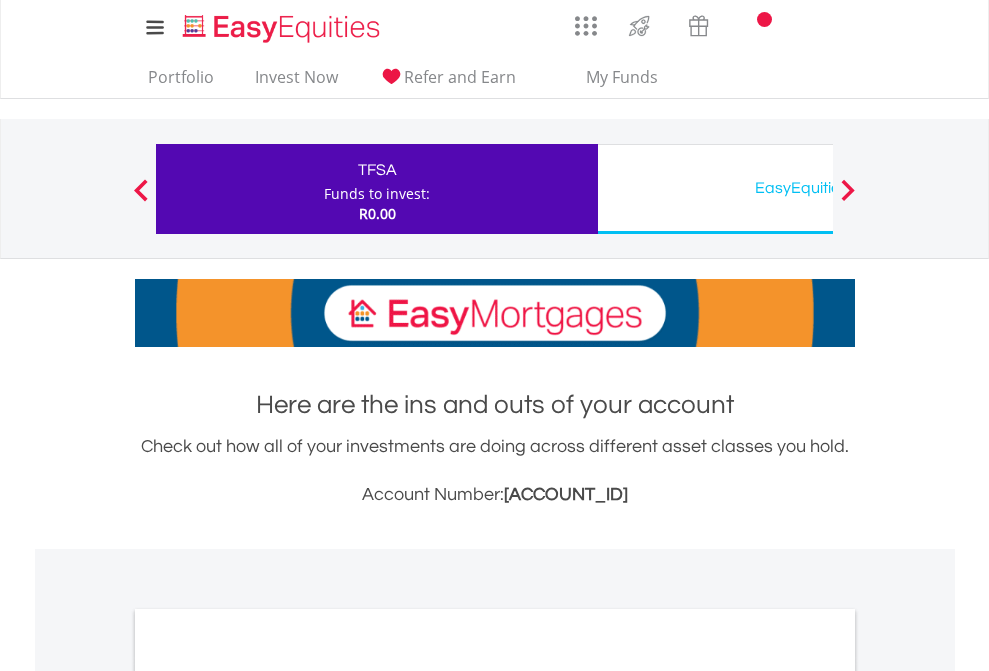 scroll, scrollTop: 0, scrollLeft: 0, axis: both 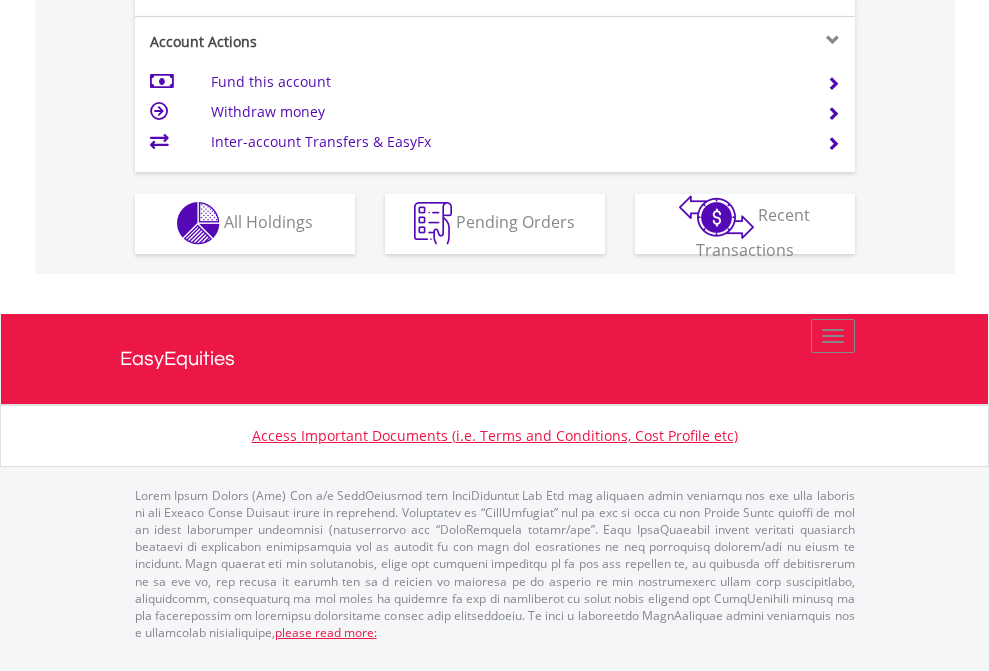click on "Investment types" at bounding box center (706, -353) 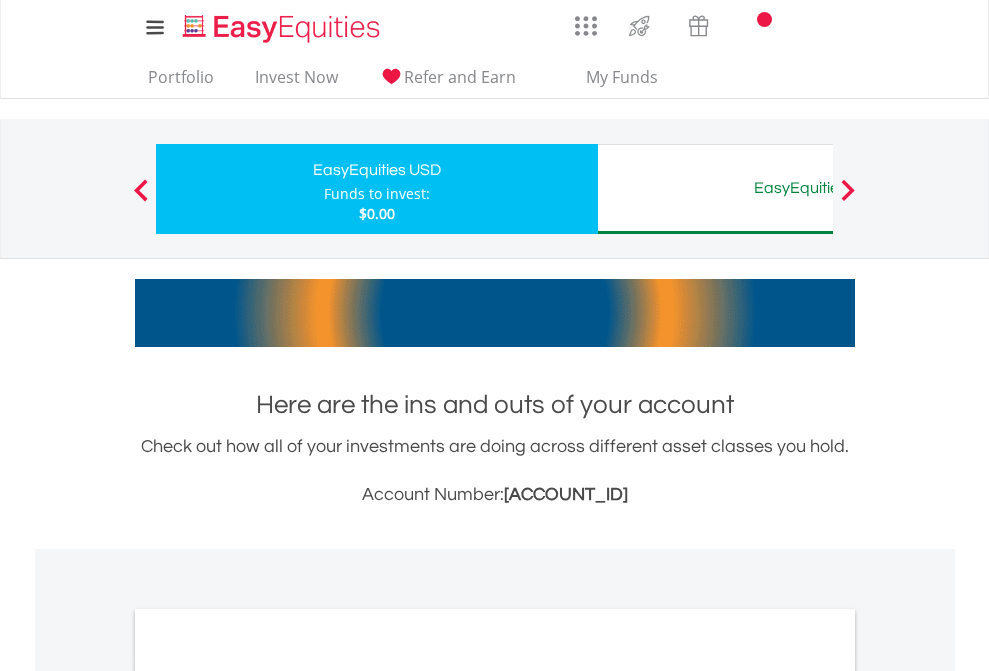 scroll, scrollTop: 0, scrollLeft: 0, axis: both 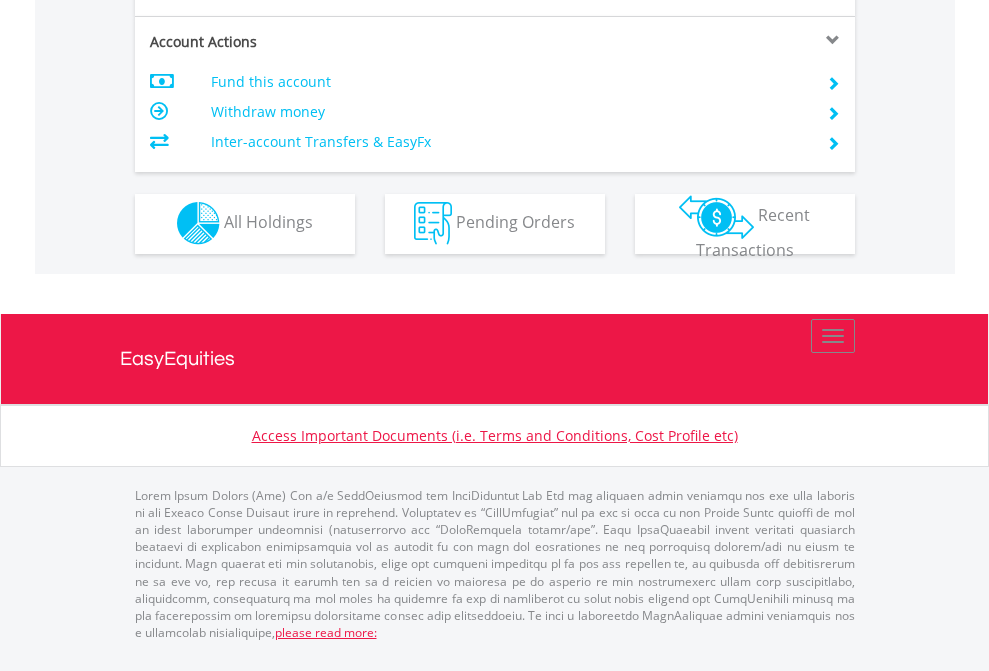 click on "Investment types" at bounding box center [706, -353] 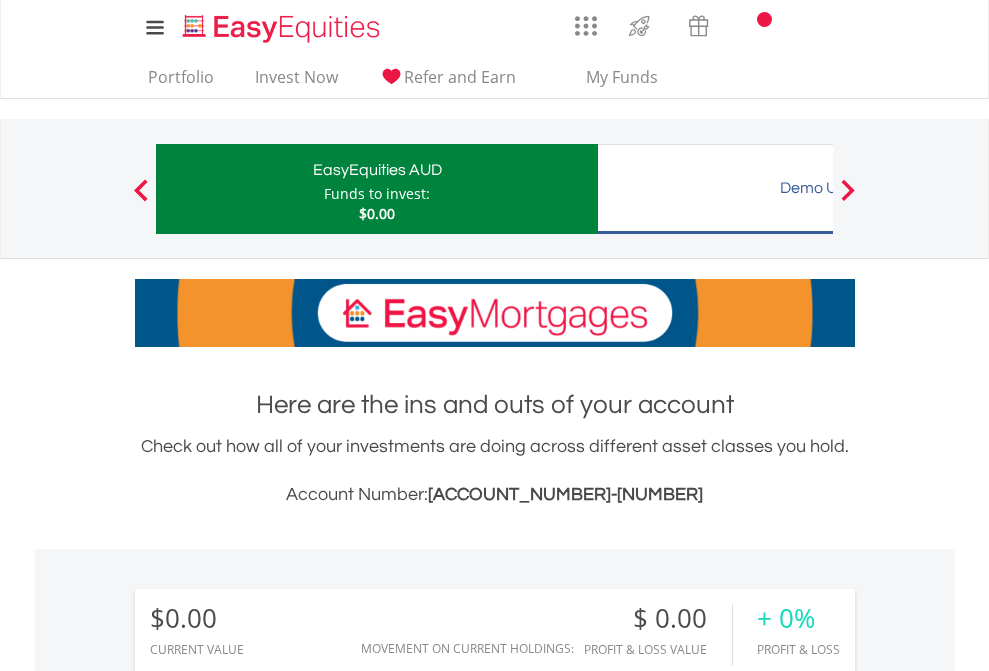 scroll, scrollTop: 0, scrollLeft: 0, axis: both 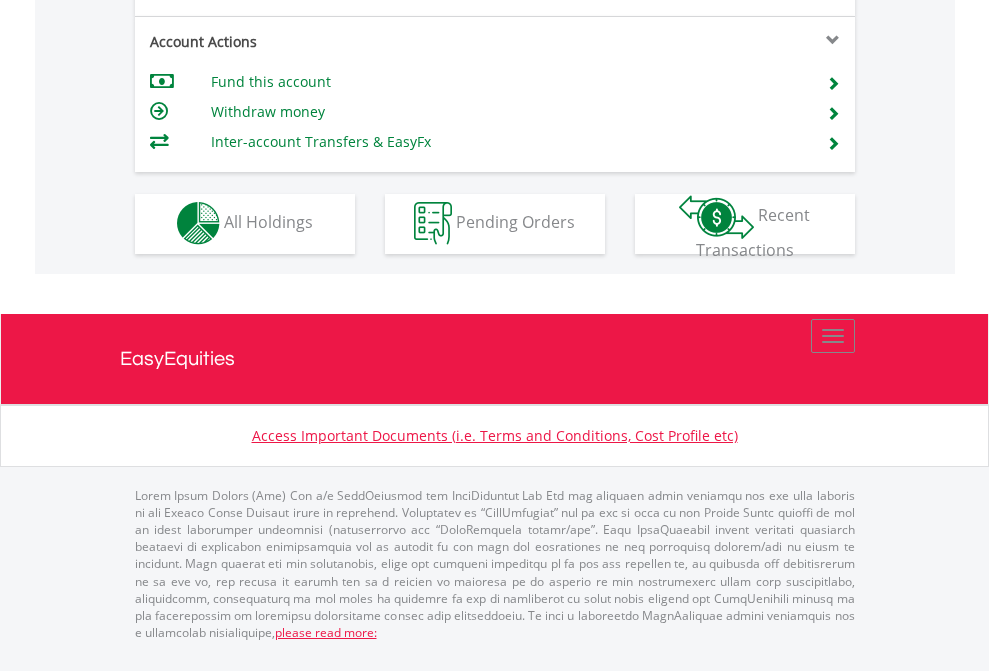 click on "Investment types" at bounding box center [706, -353] 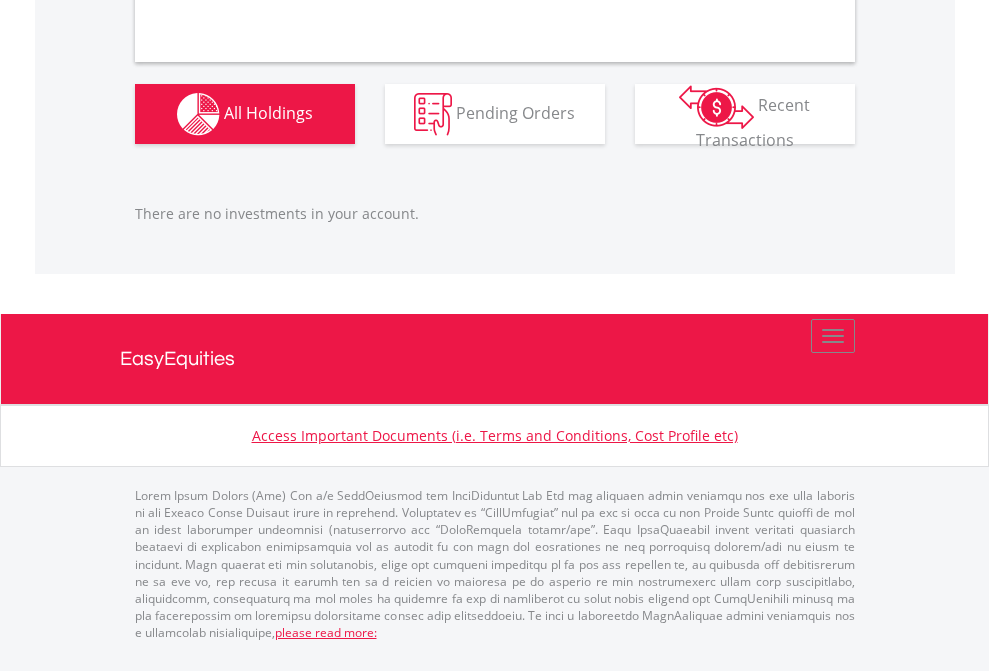 scroll, scrollTop: 1980, scrollLeft: 0, axis: vertical 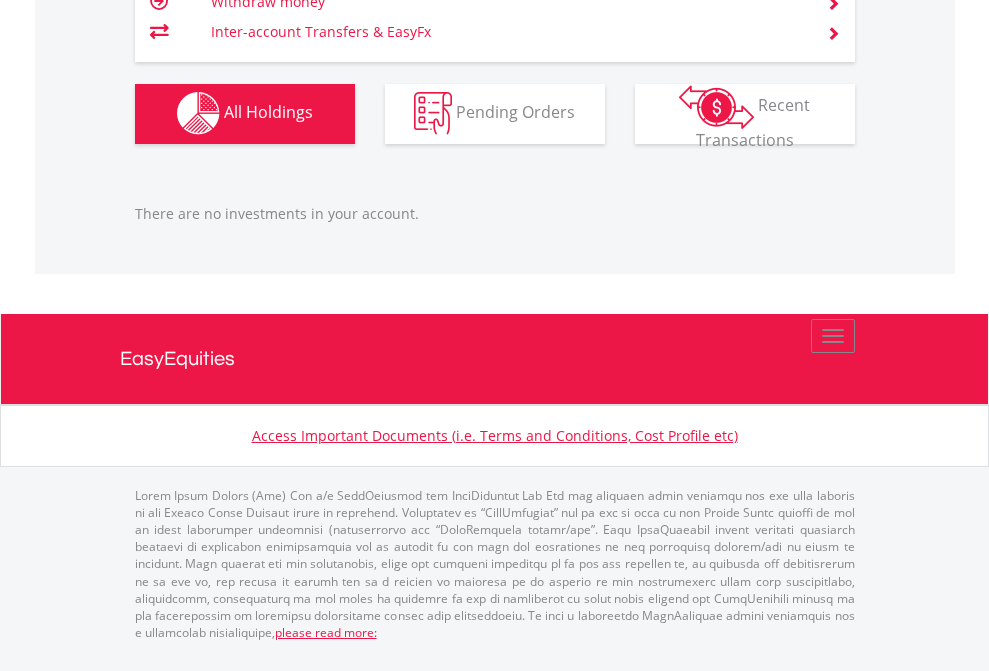 click on "TFSA" at bounding box center [818, -1142] 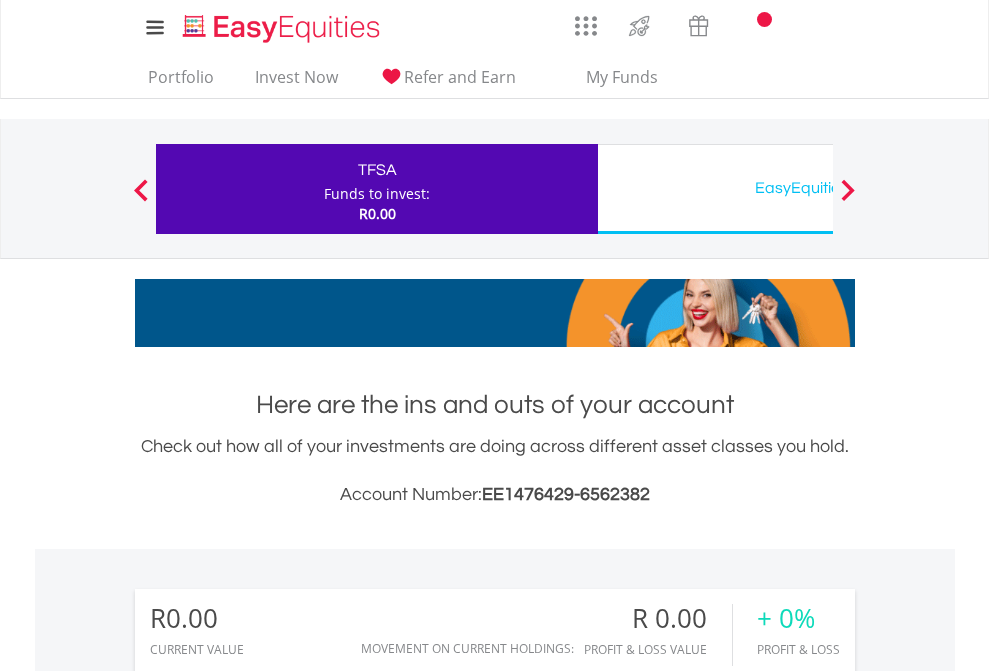 scroll, scrollTop: 1202, scrollLeft: 0, axis: vertical 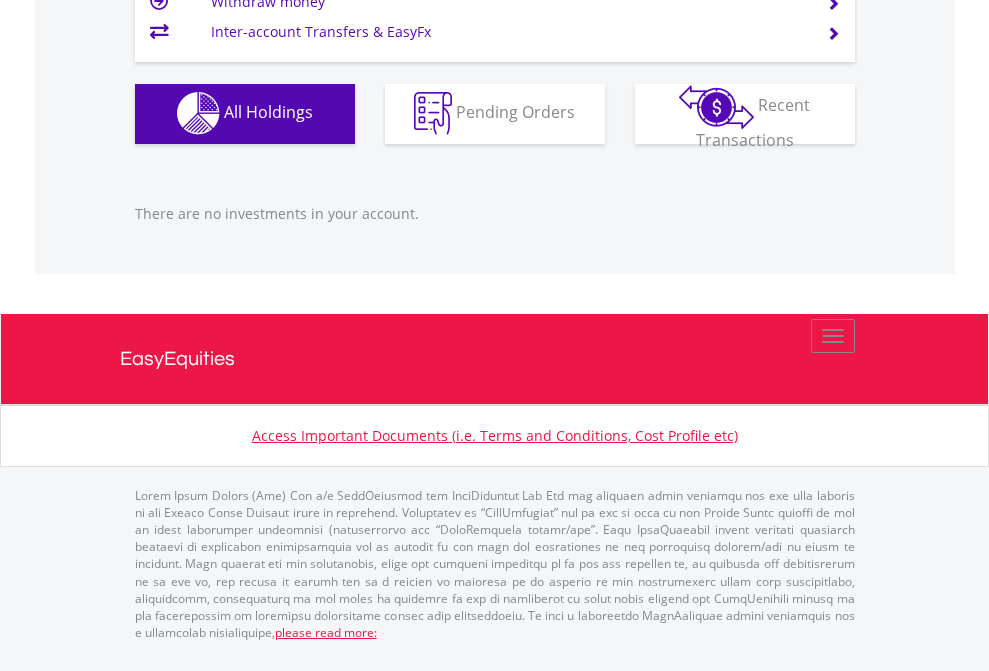click on "EasyEquities USD" at bounding box center [818, -1142] 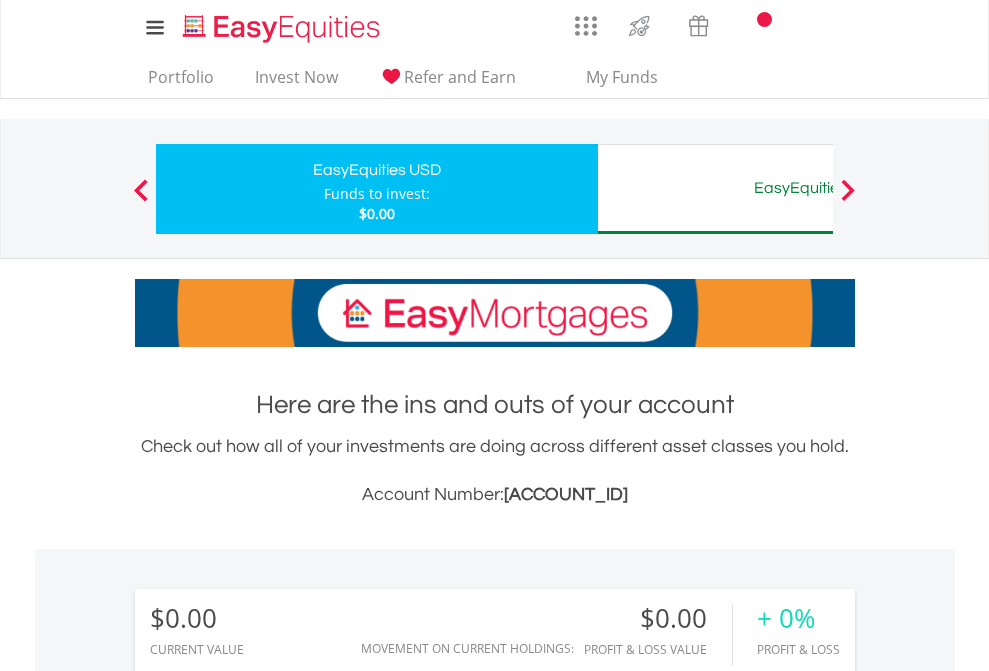 scroll, scrollTop: 1486, scrollLeft: 0, axis: vertical 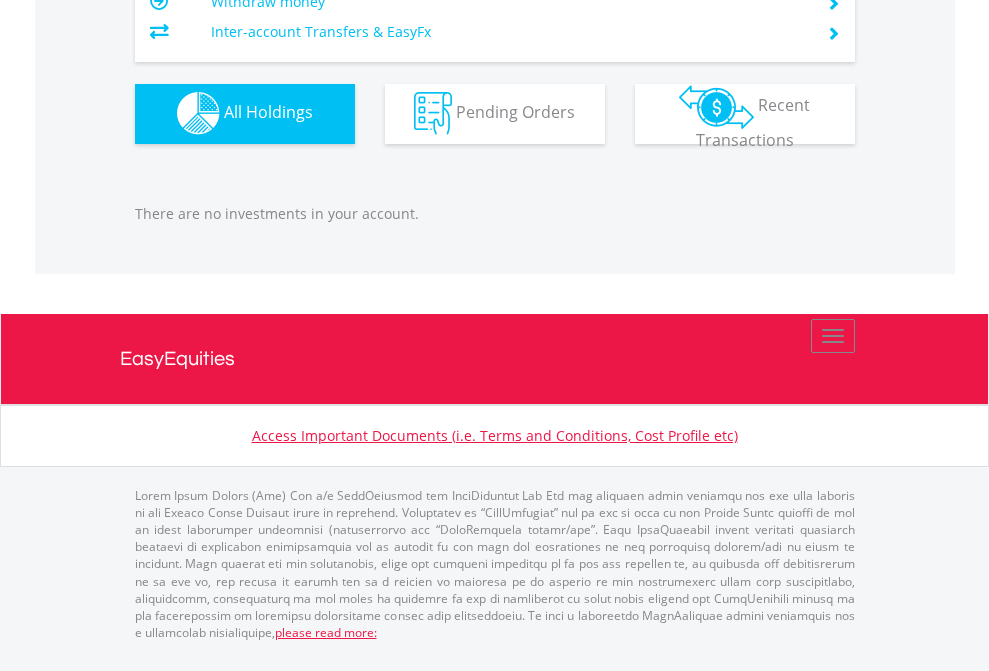 click on "EasyEquities AUD" at bounding box center (818, -1142) 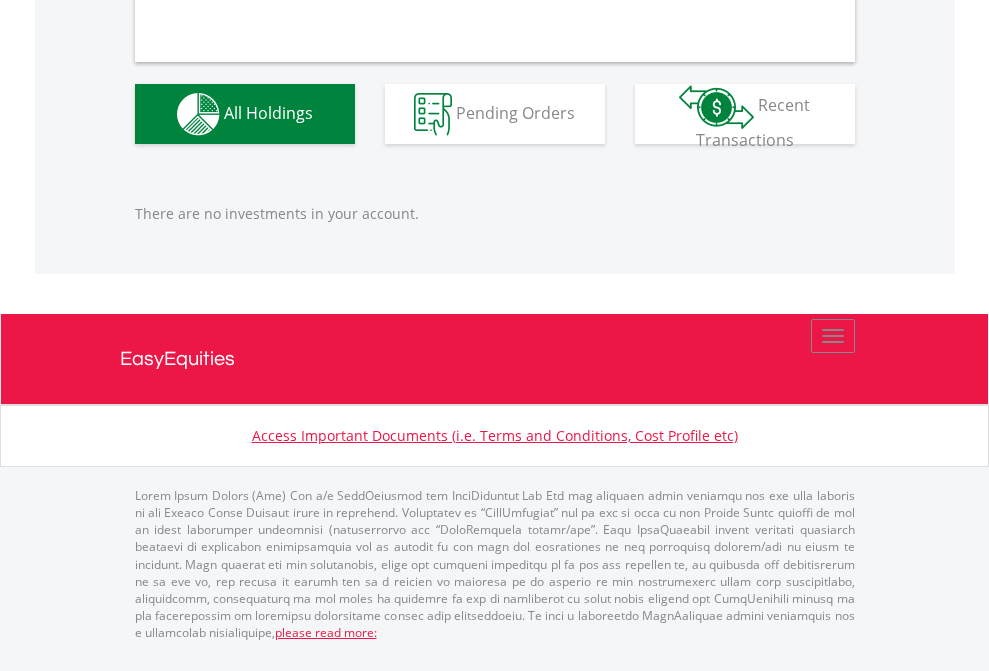 scroll, scrollTop: 1980, scrollLeft: 0, axis: vertical 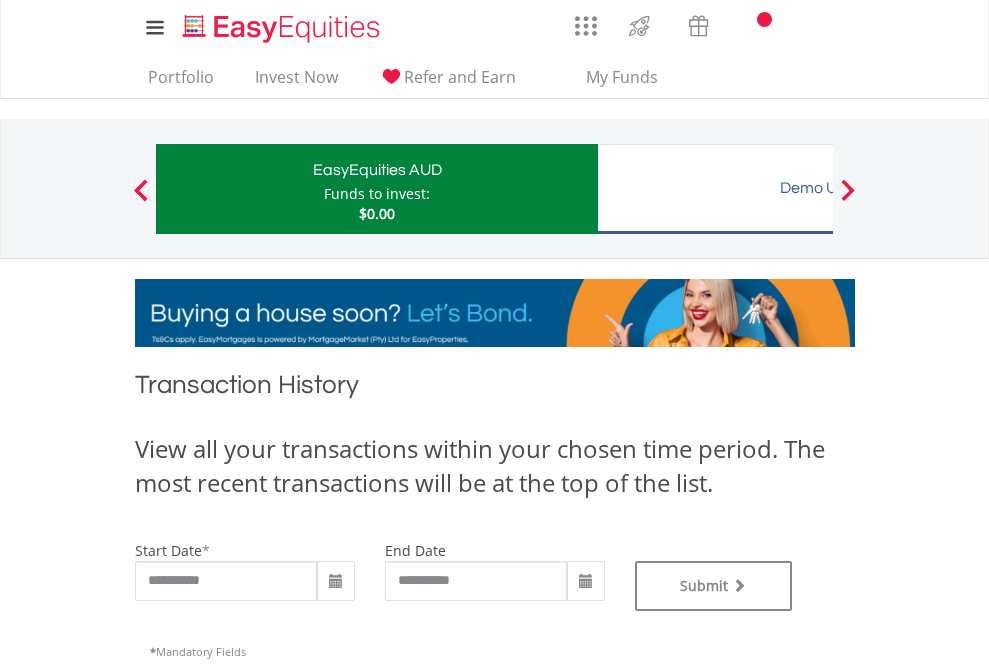type on "**********" 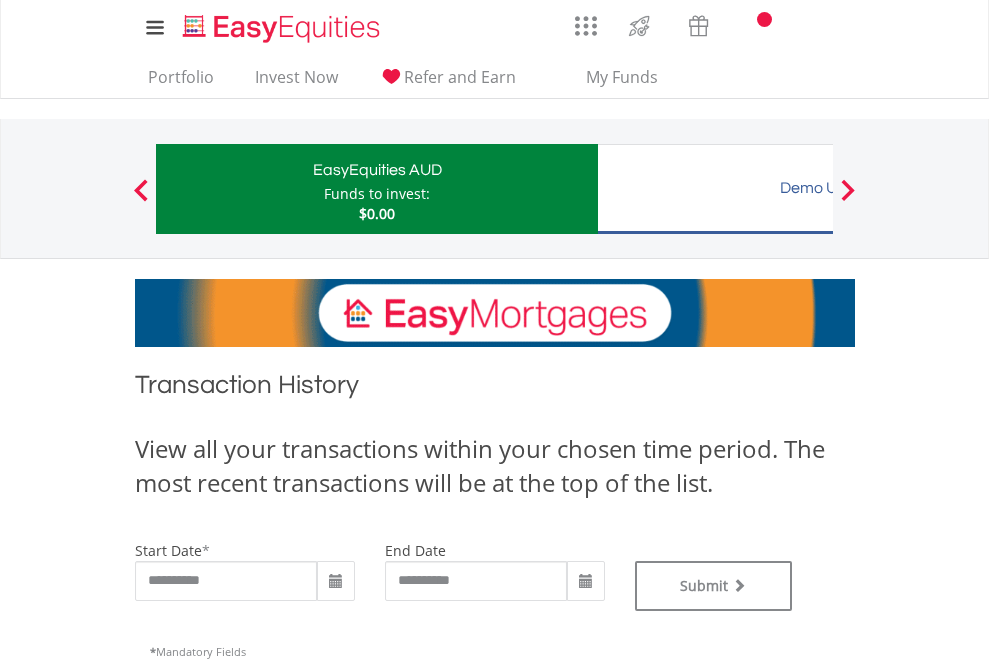 type on "**********" 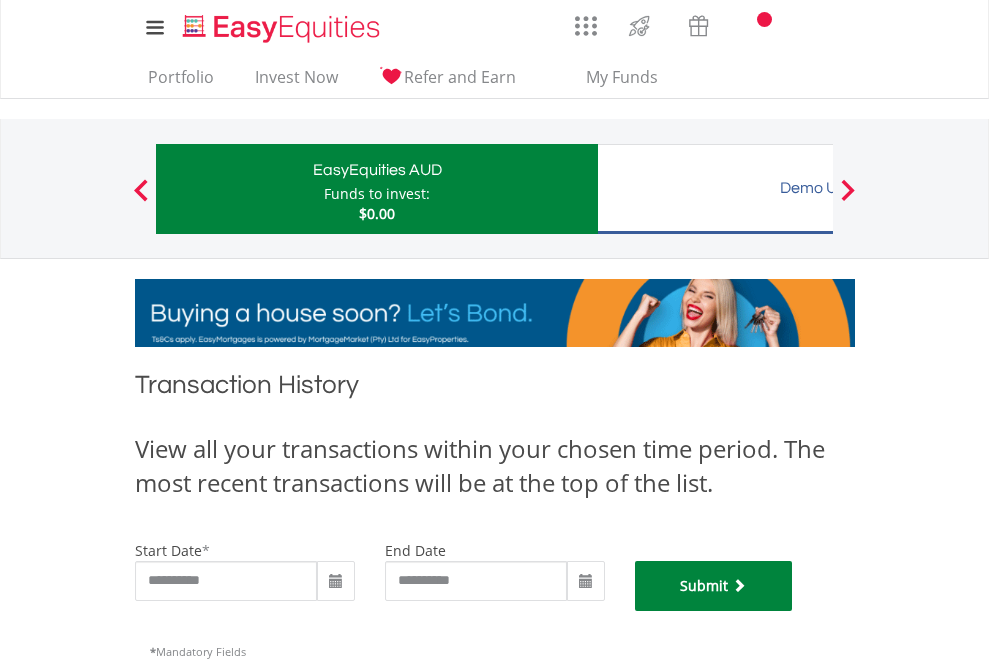 click on "Submit" at bounding box center [714, 586] 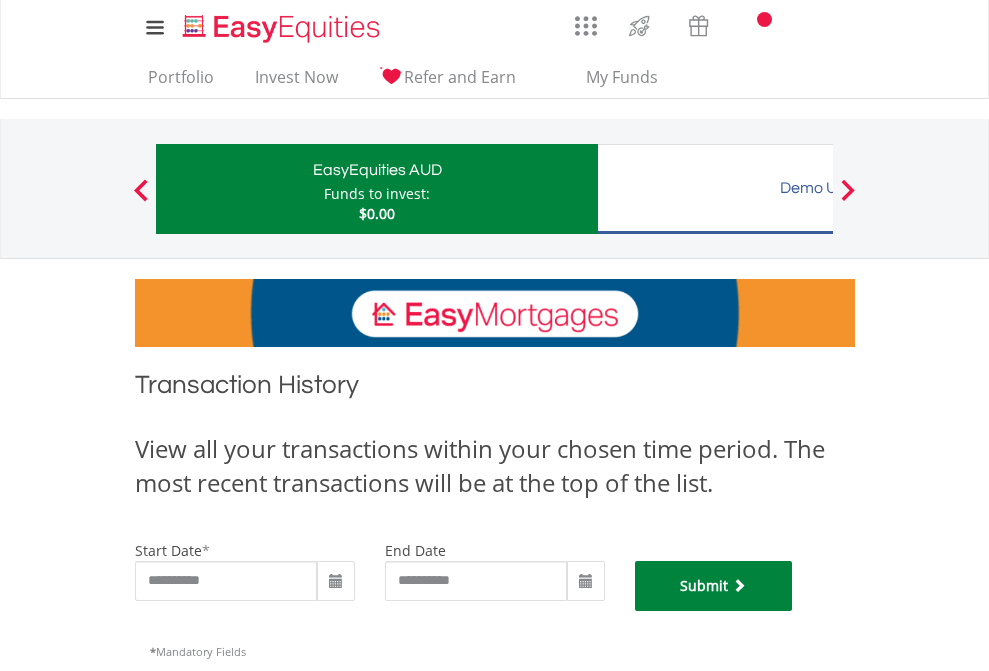scroll, scrollTop: 811, scrollLeft: 0, axis: vertical 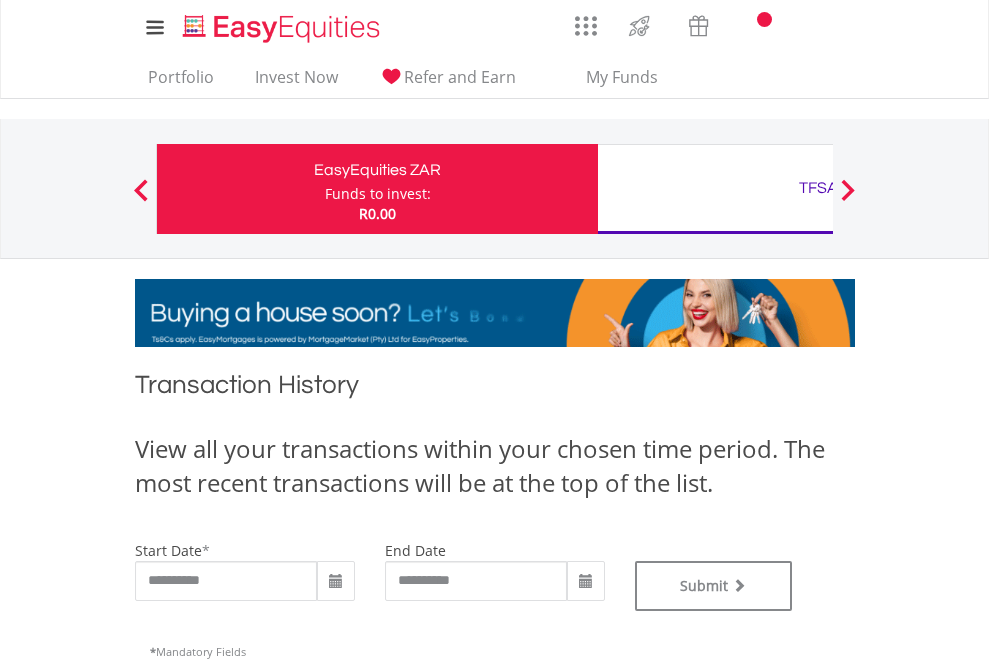 click on "TFSA" at bounding box center [818, 188] 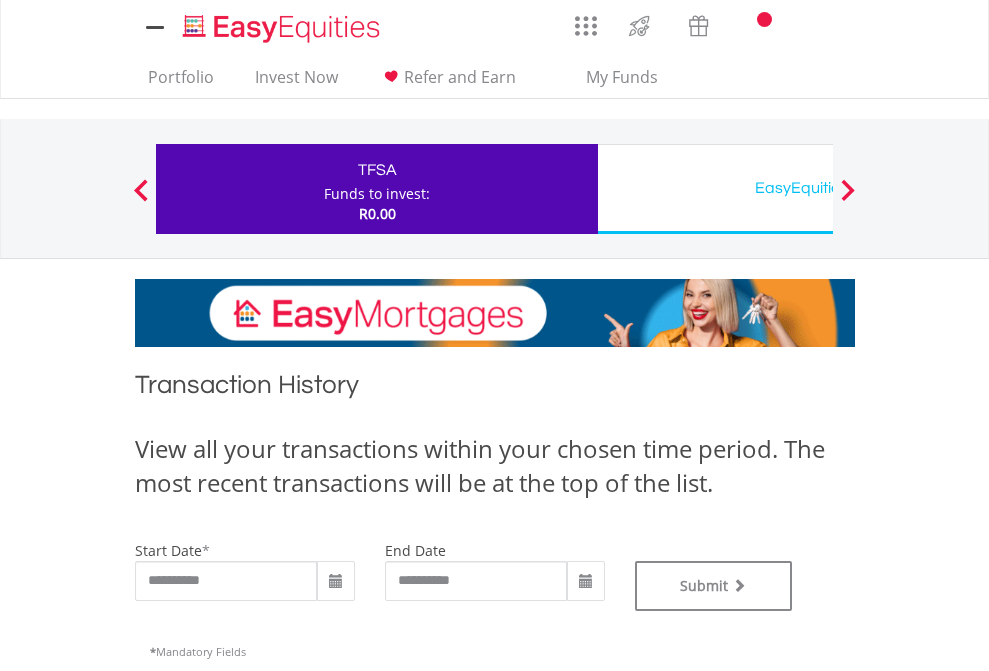 type on "**********" 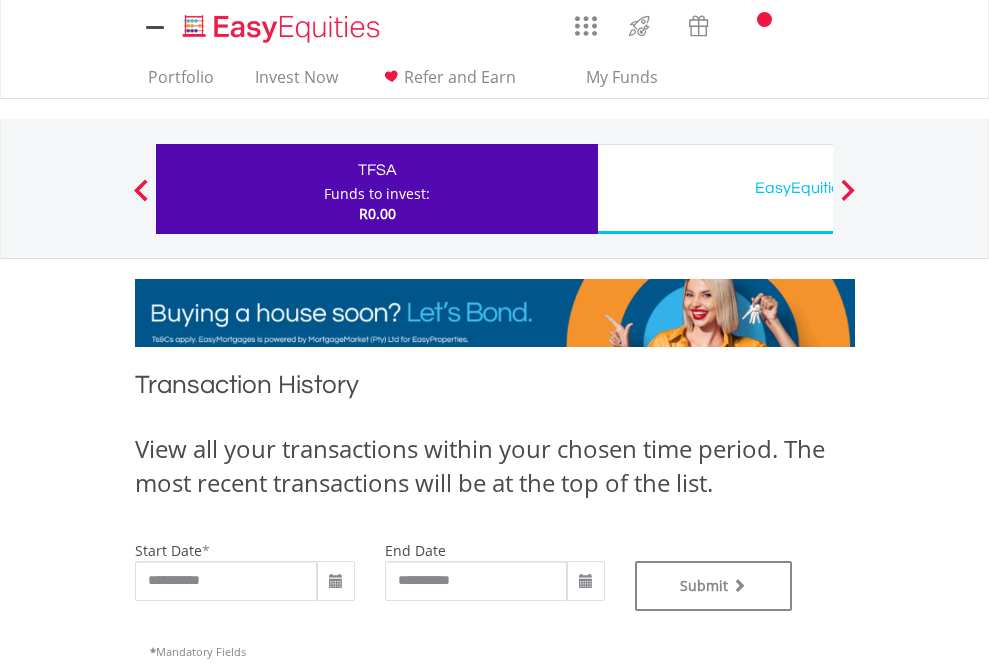 scroll, scrollTop: 0, scrollLeft: 0, axis: both 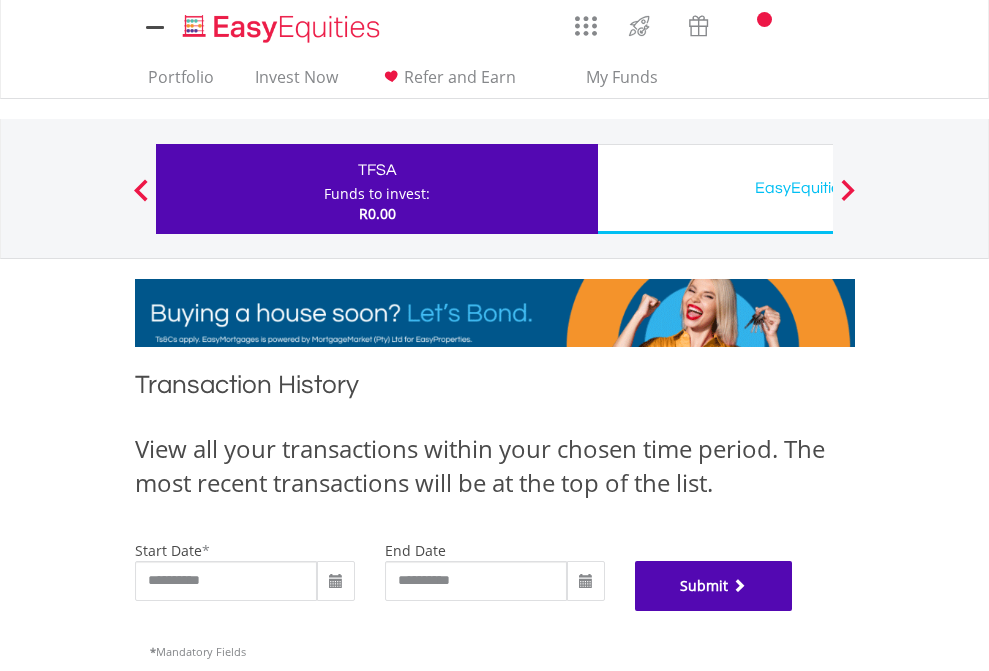 click on "Submit" at bounding box center (714, 586) 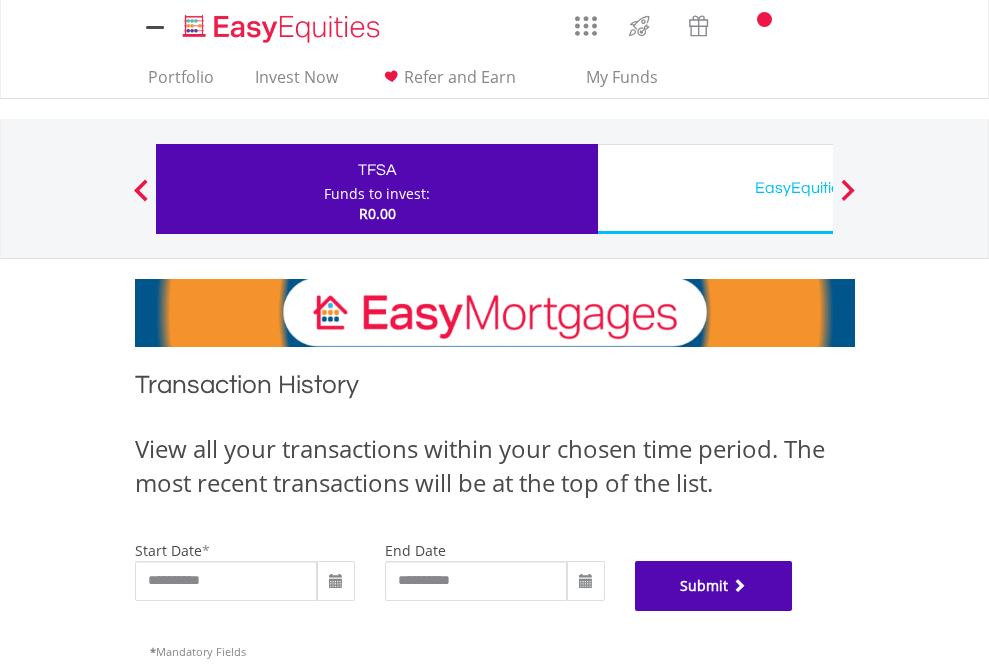 scroll, scrollTop: 811, scrollLeft: 0, axis: vertical 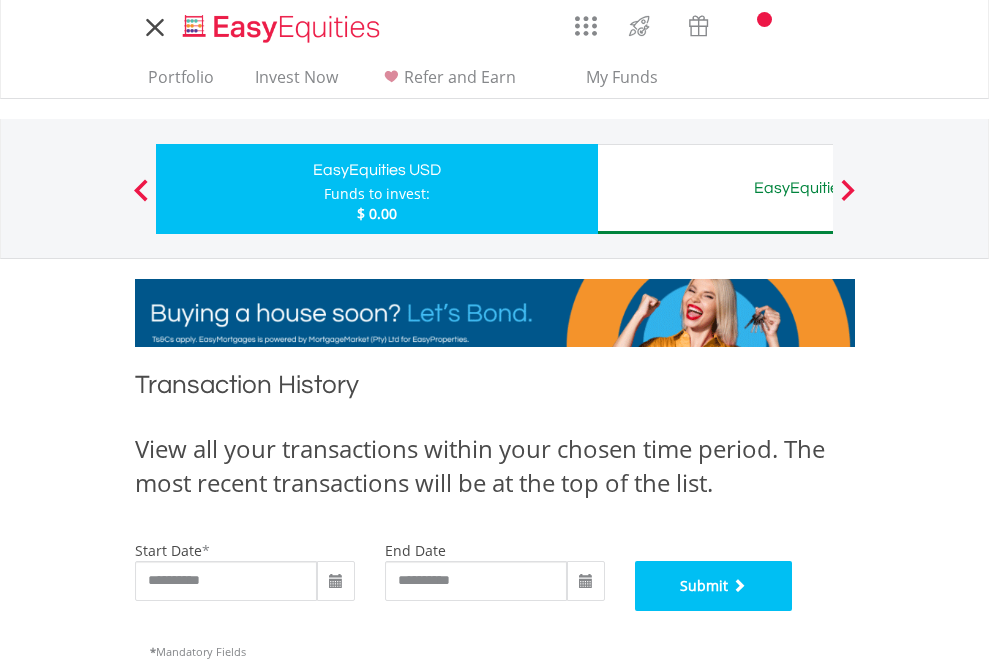 click on "Submit" at bounding box center (714, 586) 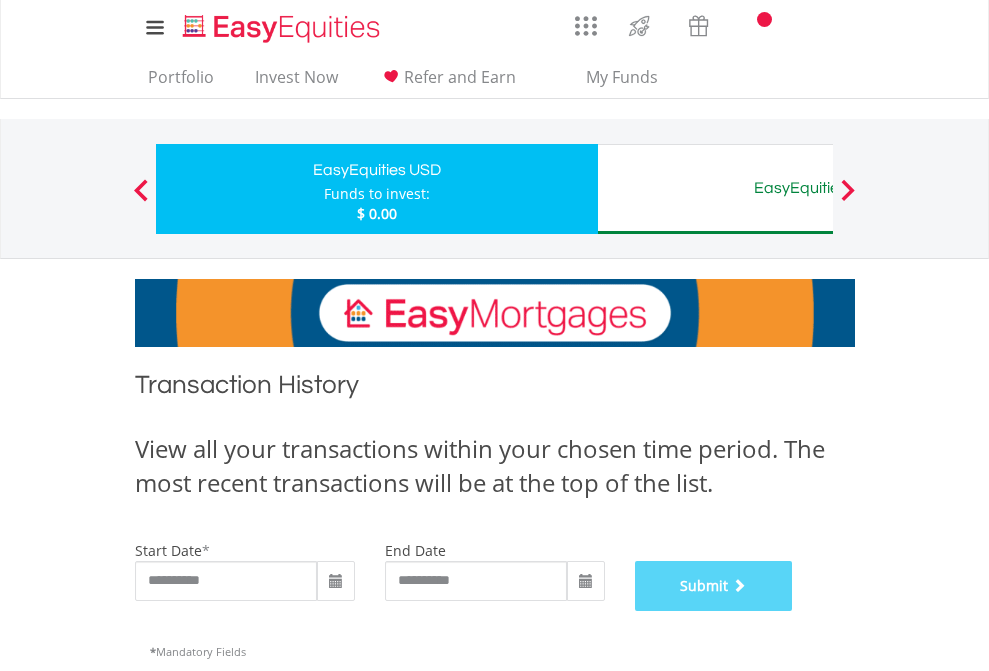 scroll, scrollTop: 811, scrollLeft: 0, axis: vertical 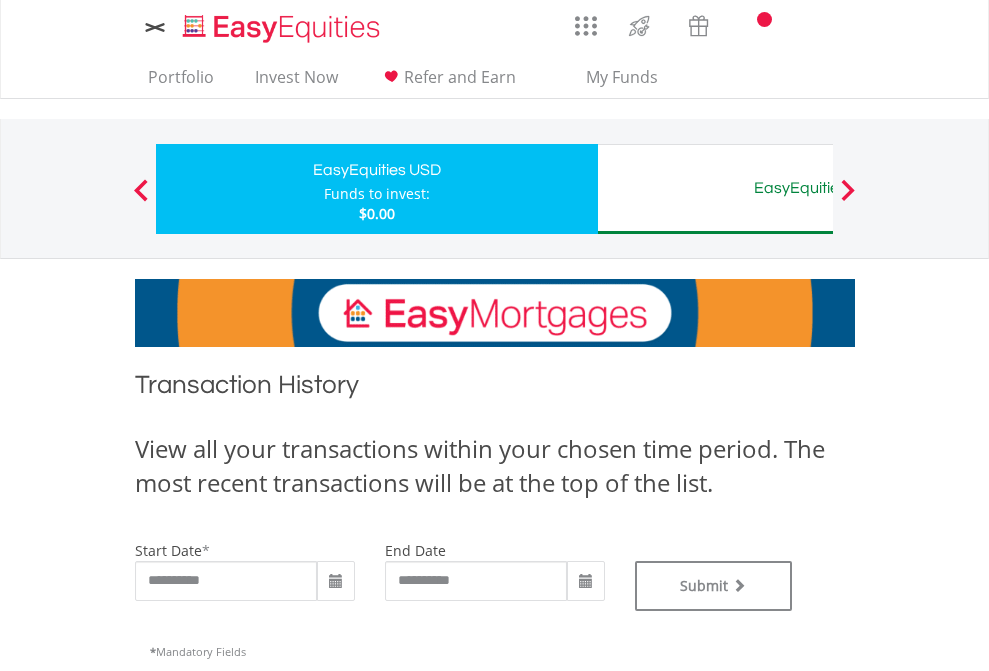 click on "EasyEquities AUD" at bounding box center (818, 188) 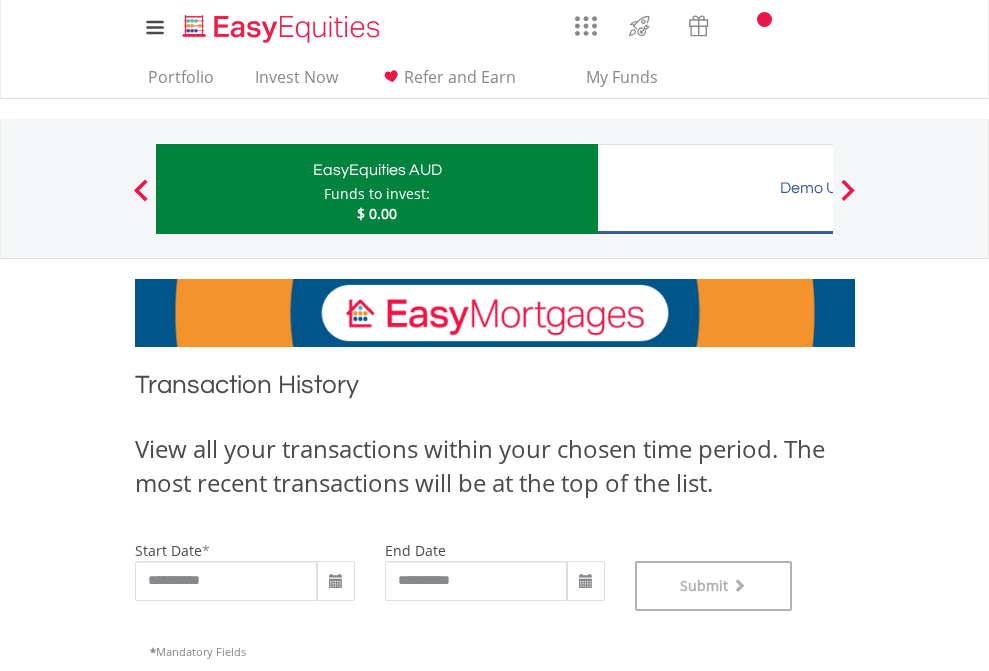scroll, scrollTop: 811, scrollLeft: 0, axis: vertical 